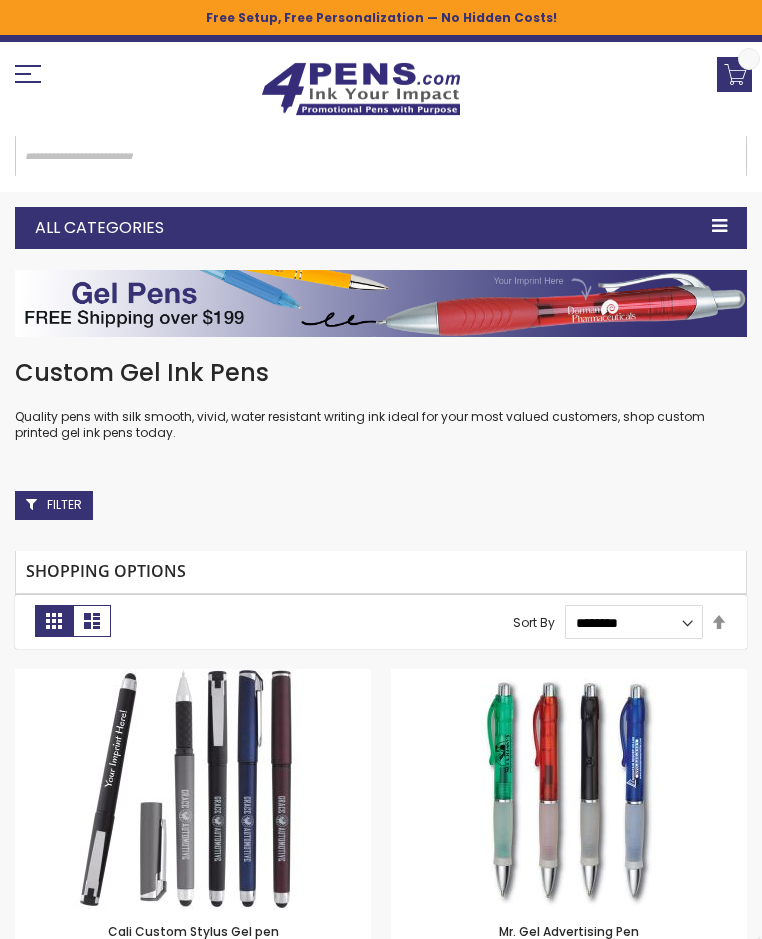 scroll, scrollTop: 0, scrollLeft: 0, axis: both 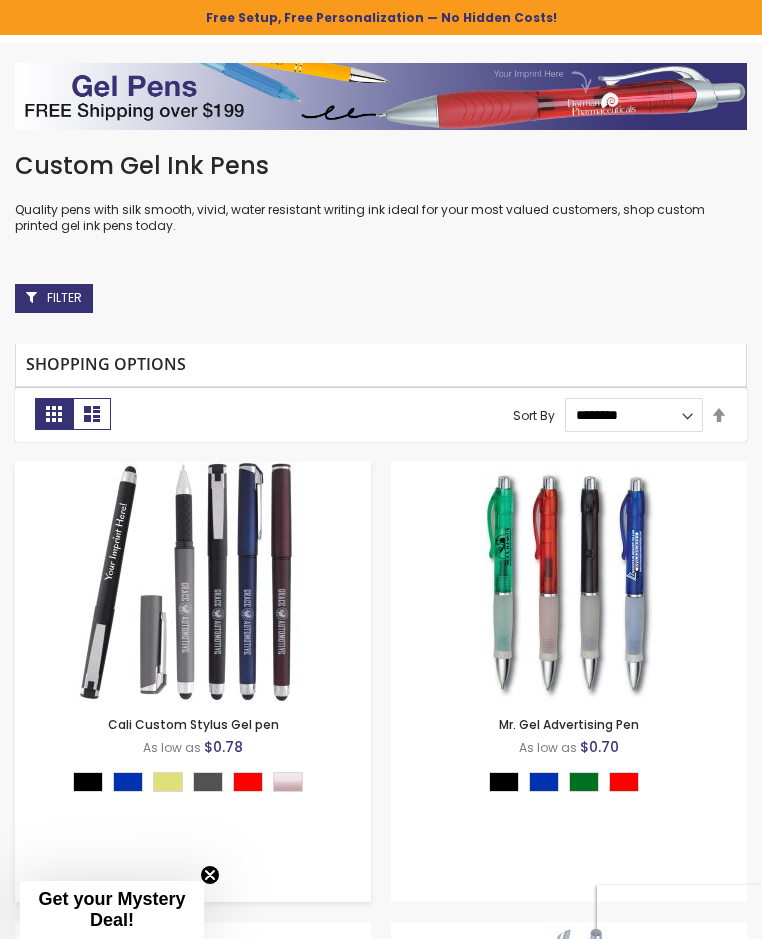 click at bounding box center (193, 582) 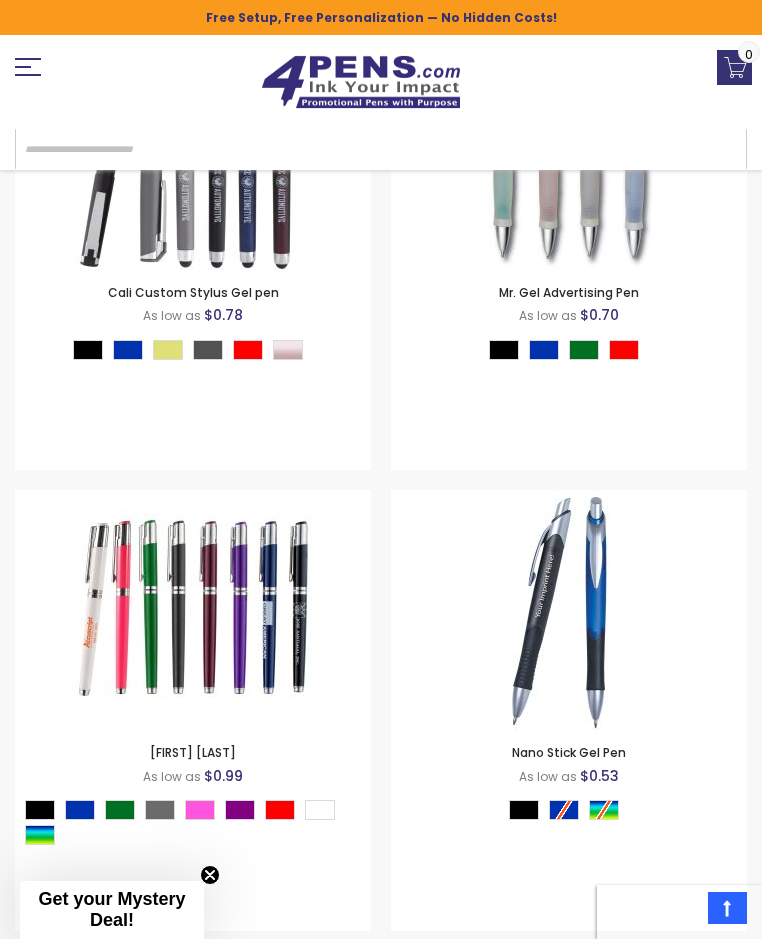 scroll, scrollTop: 740, scrollLeft: 0, axis: vertical 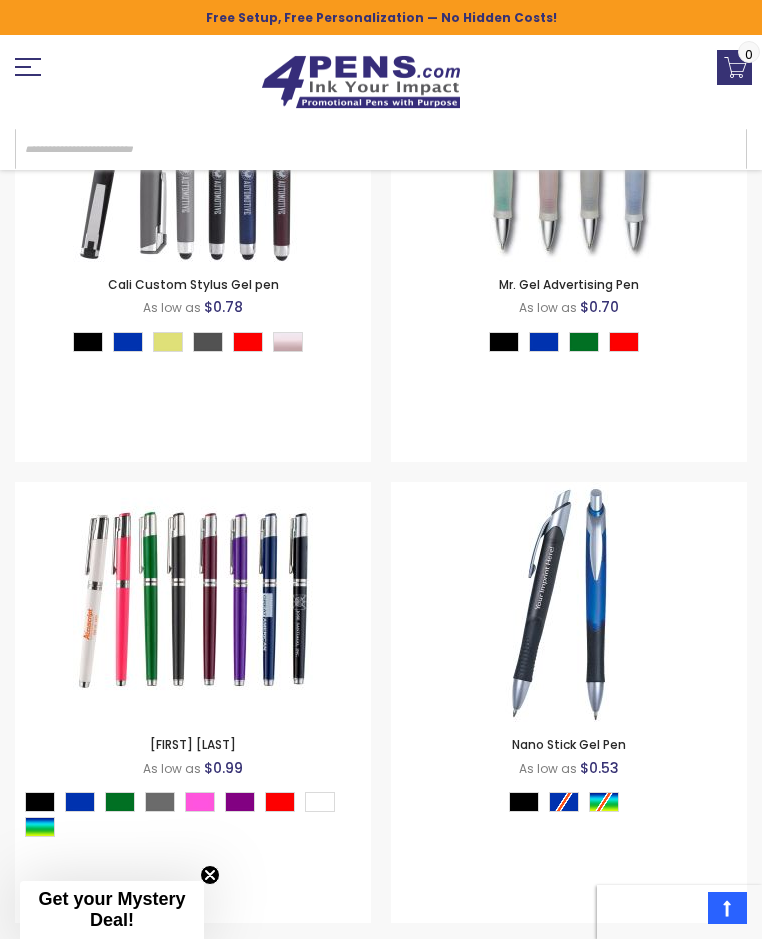 click at bounding box center (193, 1063) 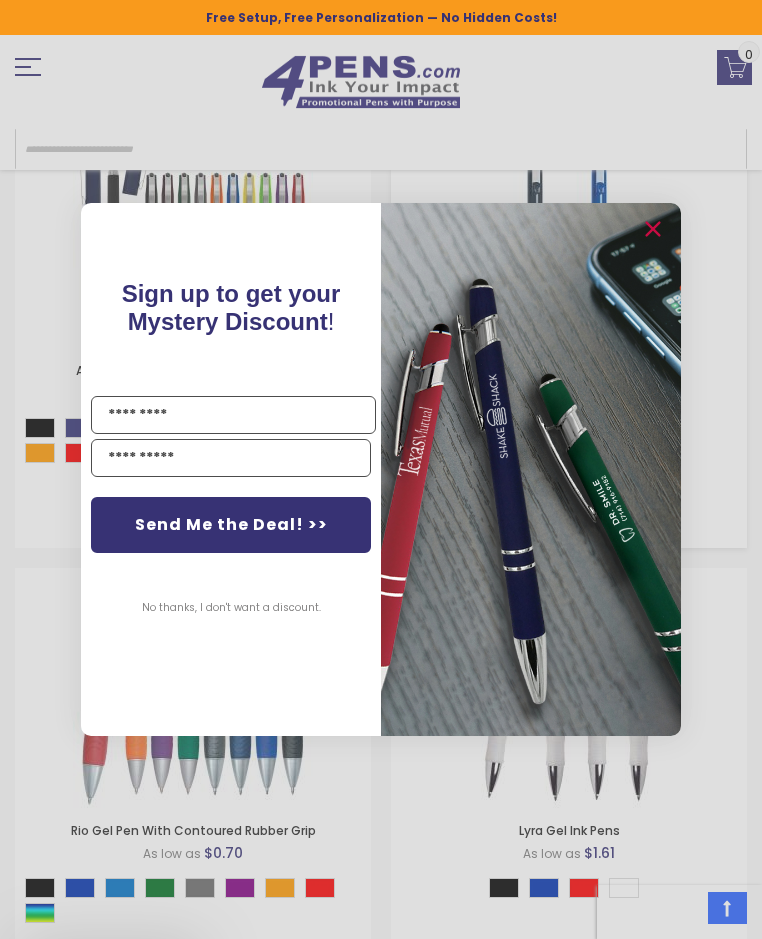 scroll, scrollTop: 1638, scrollLeft: 0, axis: vertical 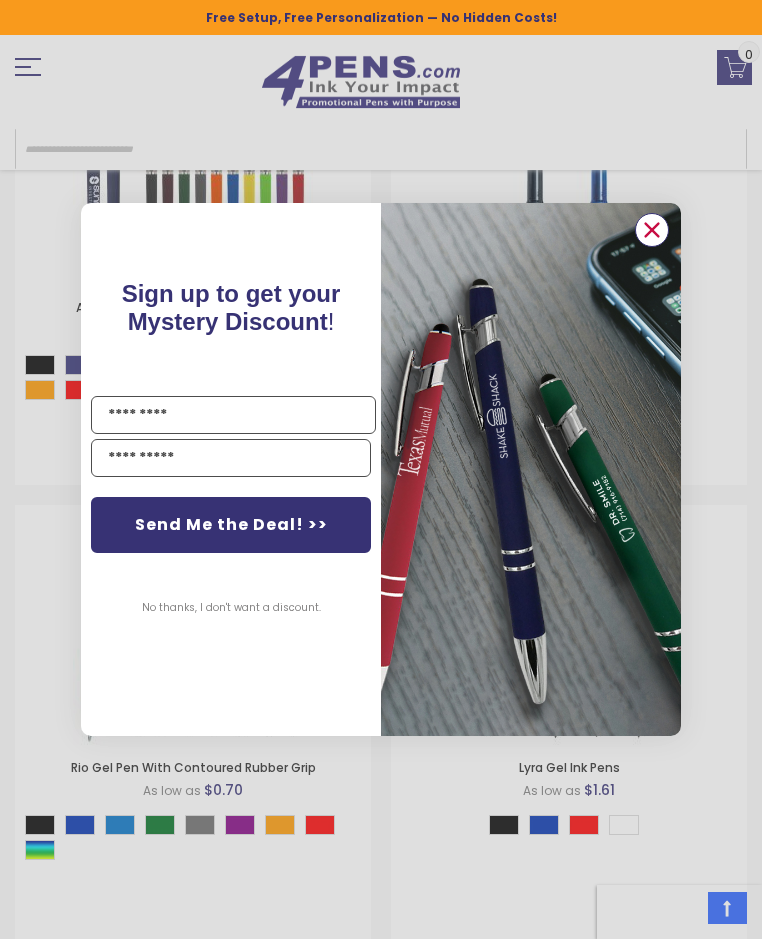 click 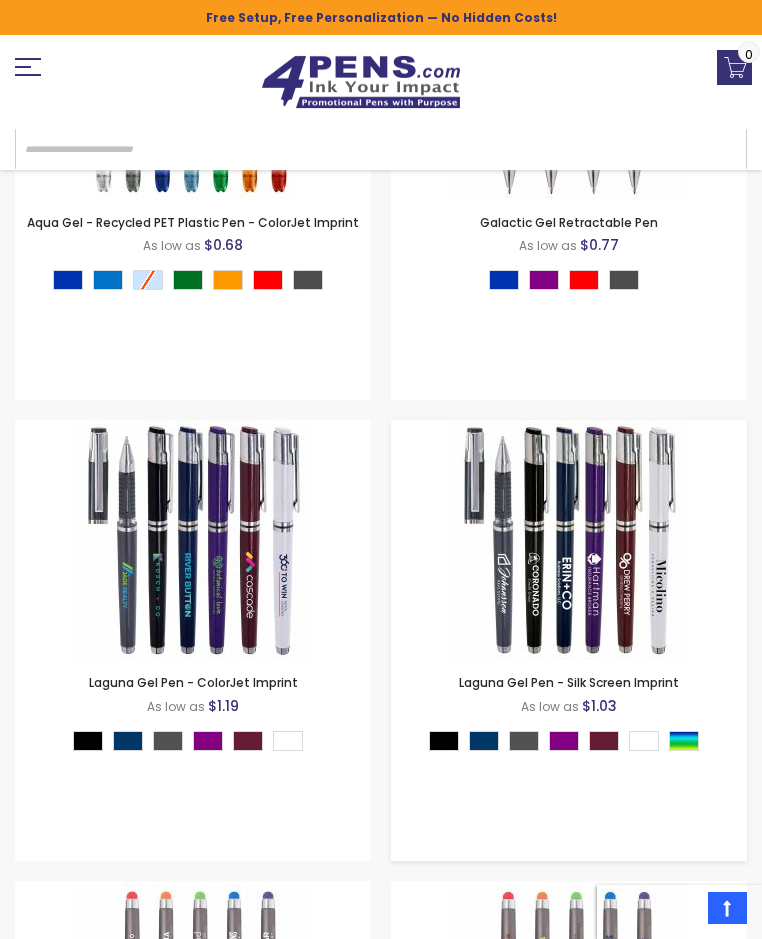 scroll, scrollTop: 4138, scrollLeft: 0, axis: vertical 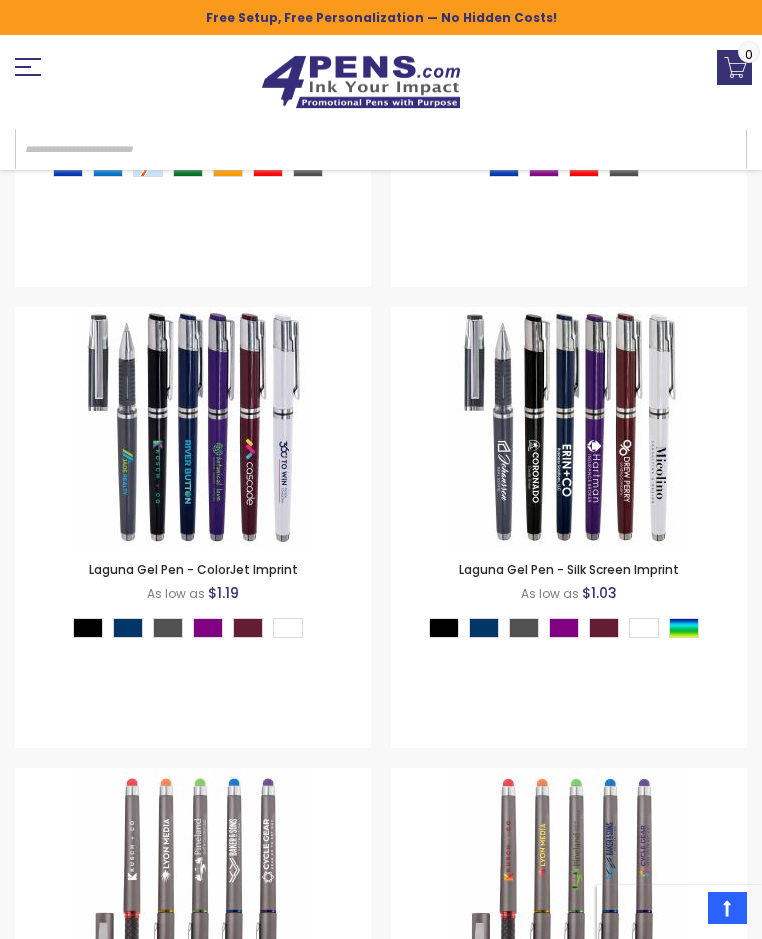click at bounding box center (193, 3437) 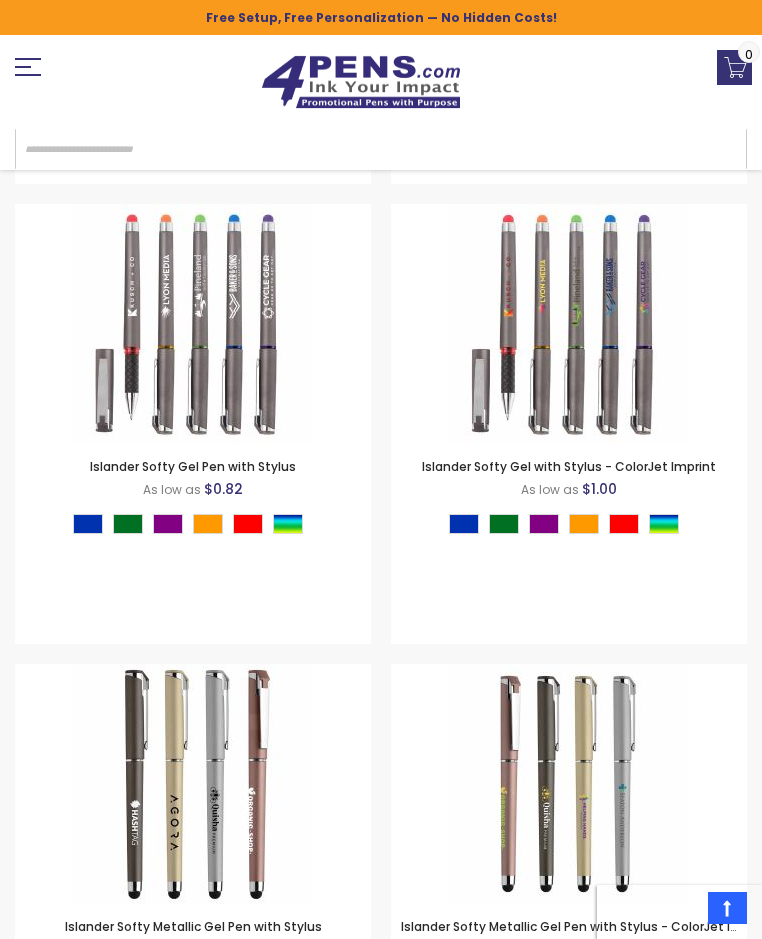 scroll, scrollTop: 4802, scrollLeft: 0, axis: vertical 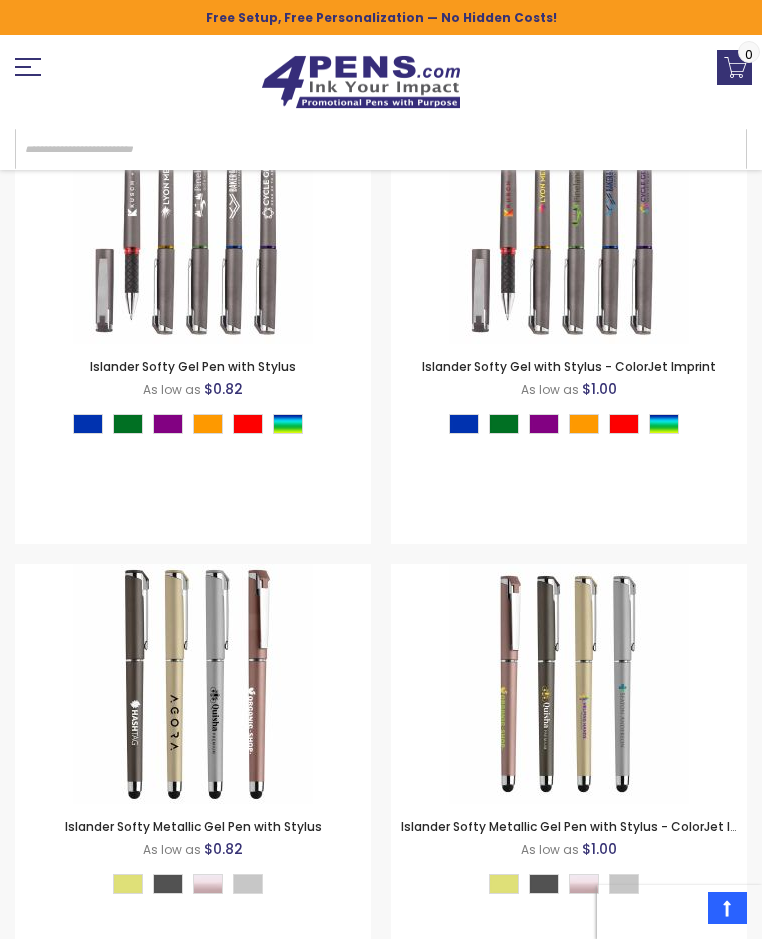 click at bounding box center [193, 3552] 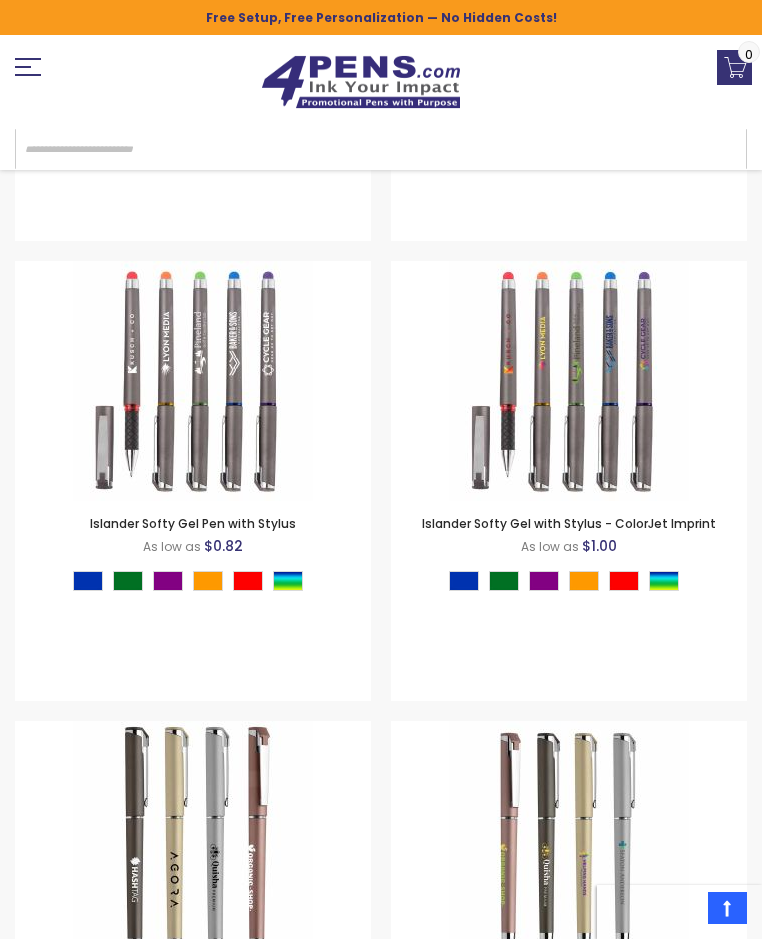scroll, scrollTop: 4669, scrollLeft: 0, axis: vertical 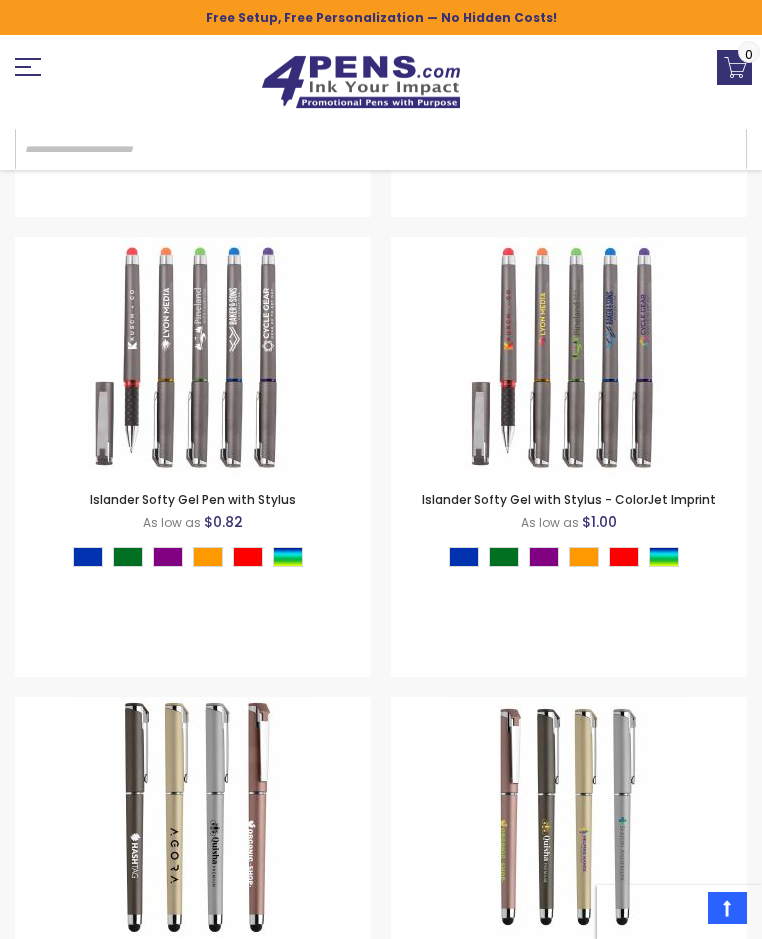 click at bounding box center [569, 3685] 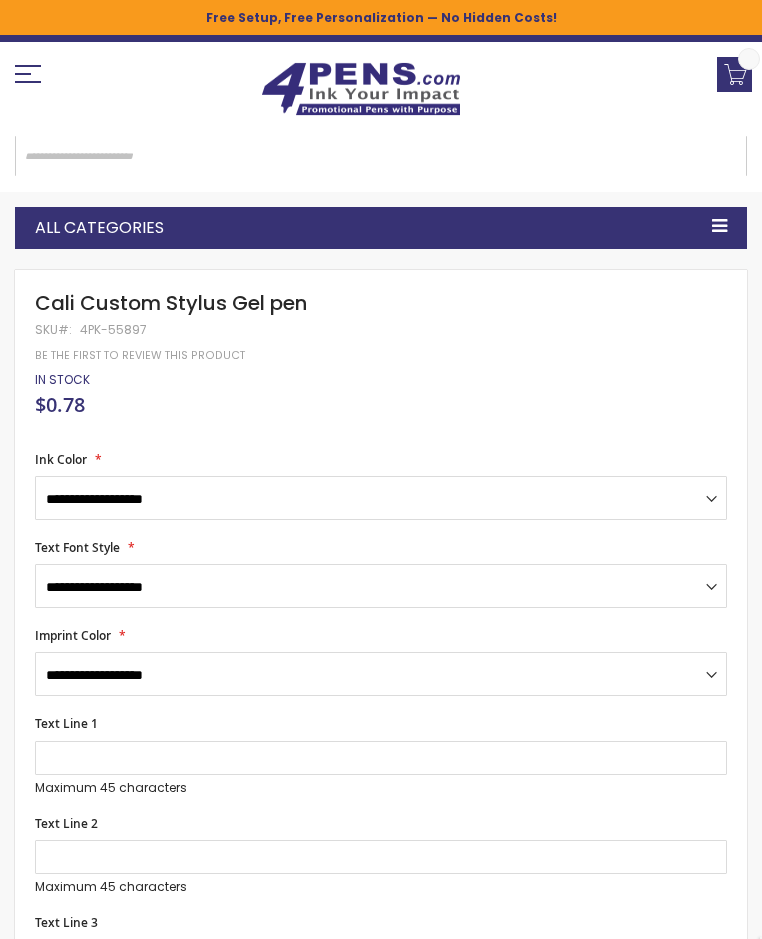 scroll, scrollTop: 0, scrollLeft: 0, axis: both 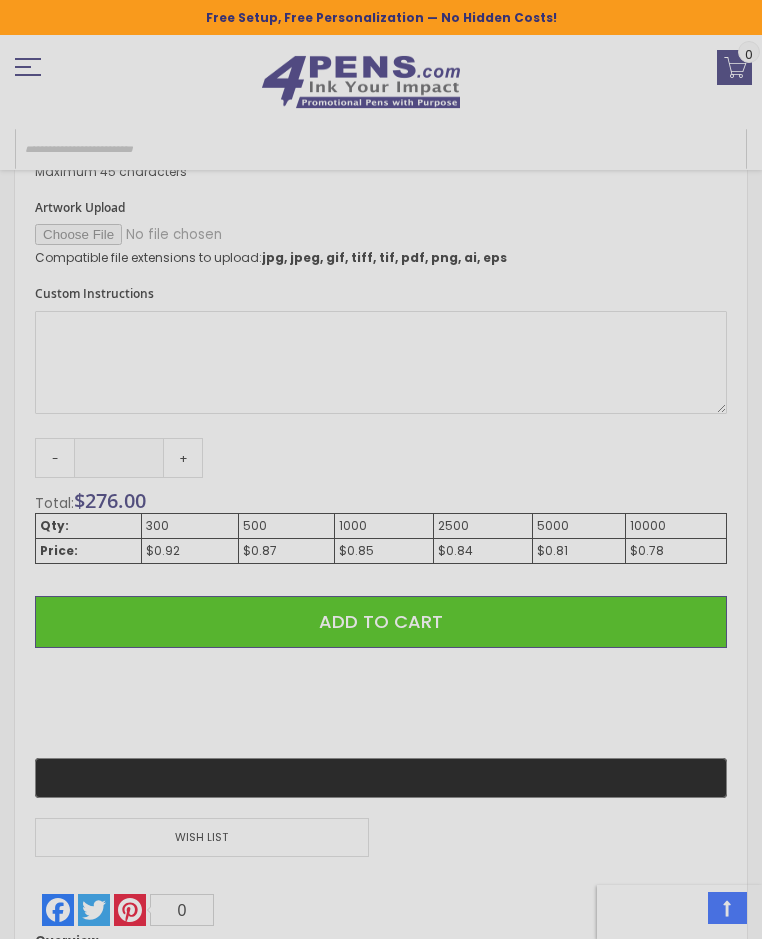 click on "Close dialog Sign up to get your Mystery Discount !
Name Send Me the Deal! >> No thanks, I don't want a discount. ******" at bounding box center (381, 469) 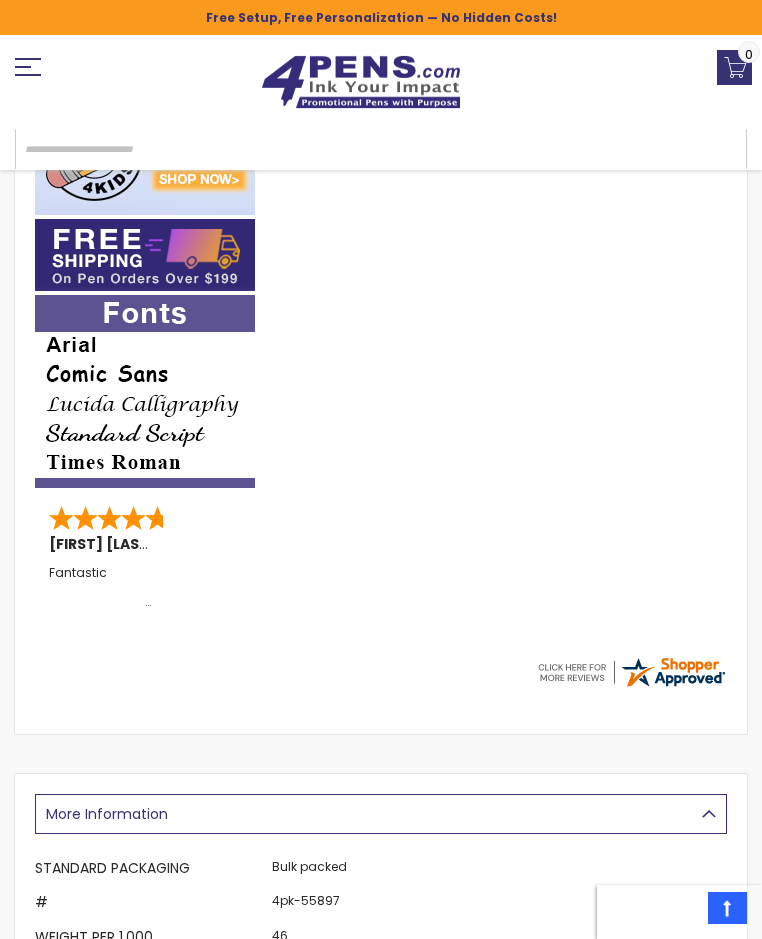 scroll, scrollTop: 2219, scrollLeft: 0, axis: vertical 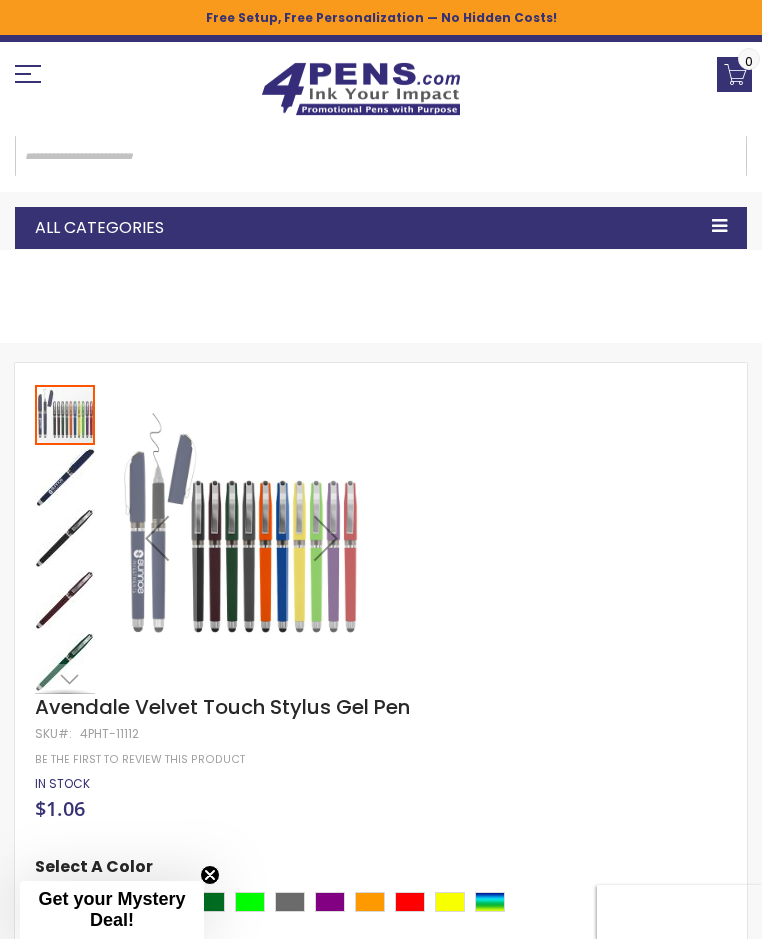 click at bounding box center [65, 477] 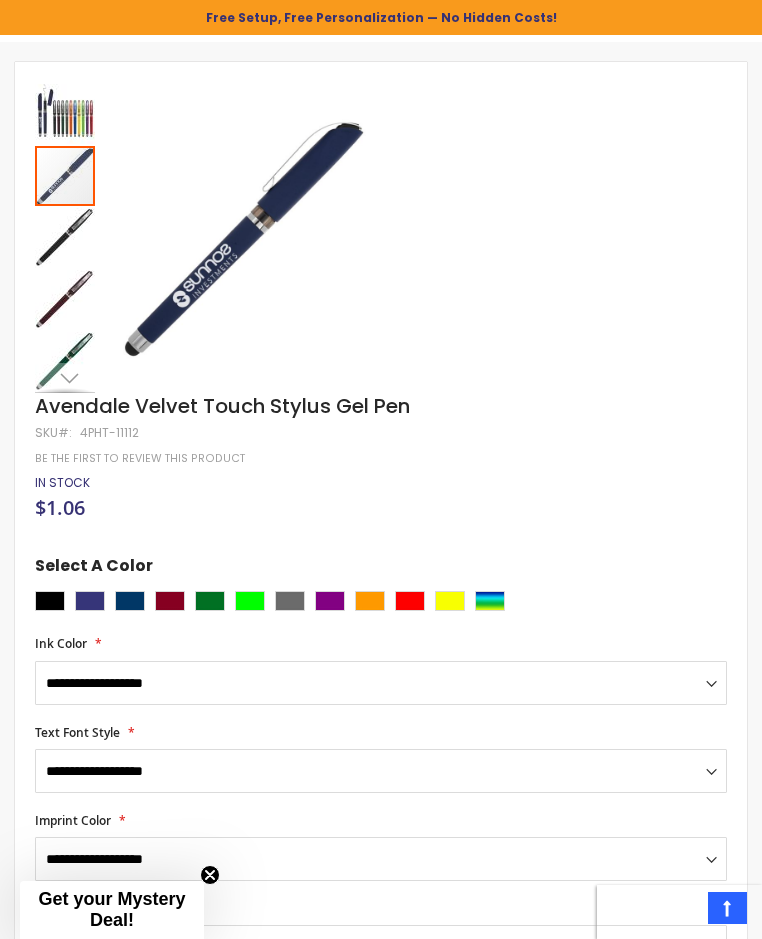 scroll, scrollTop: 300, scrollLeft: 0, axis: vertical 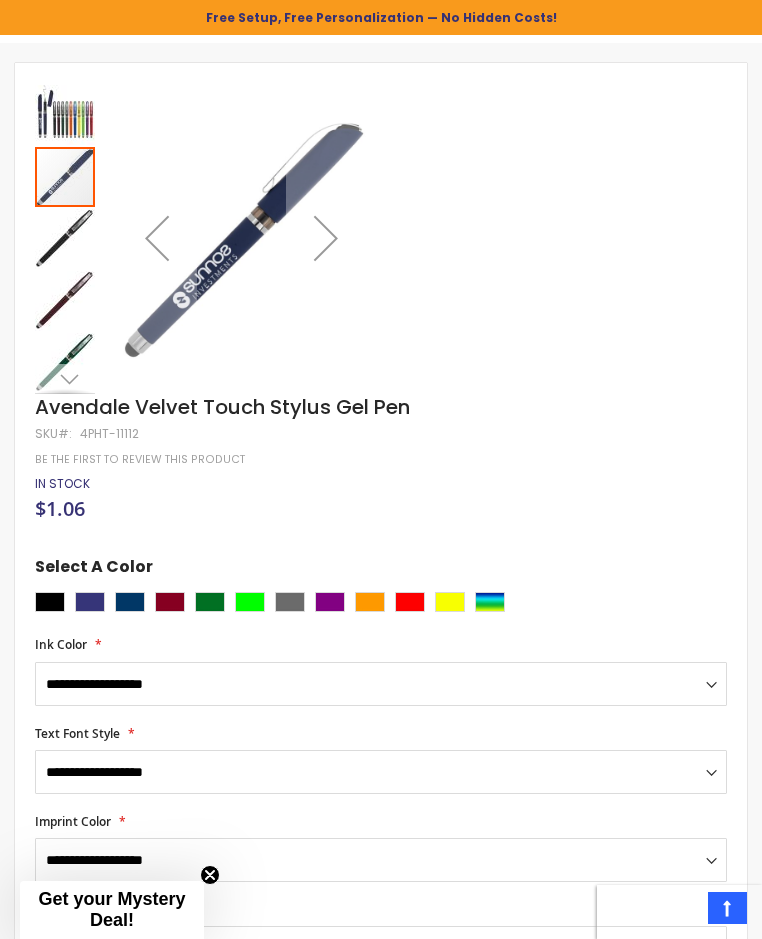 click at bounding box center (65, 379) 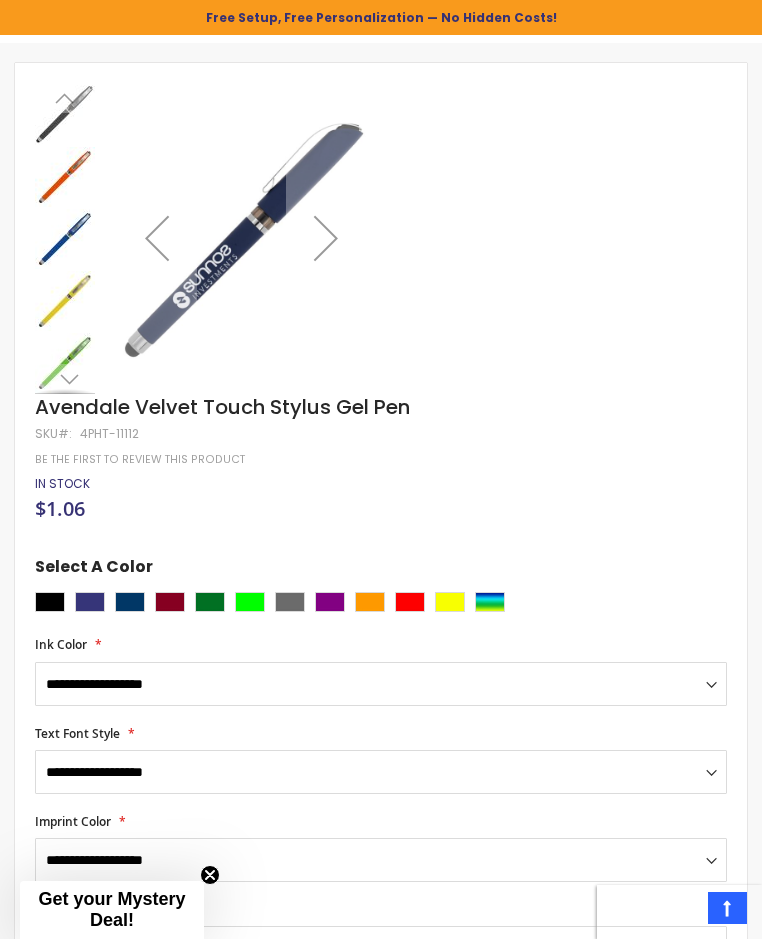 click at bounding box center [65, 177] 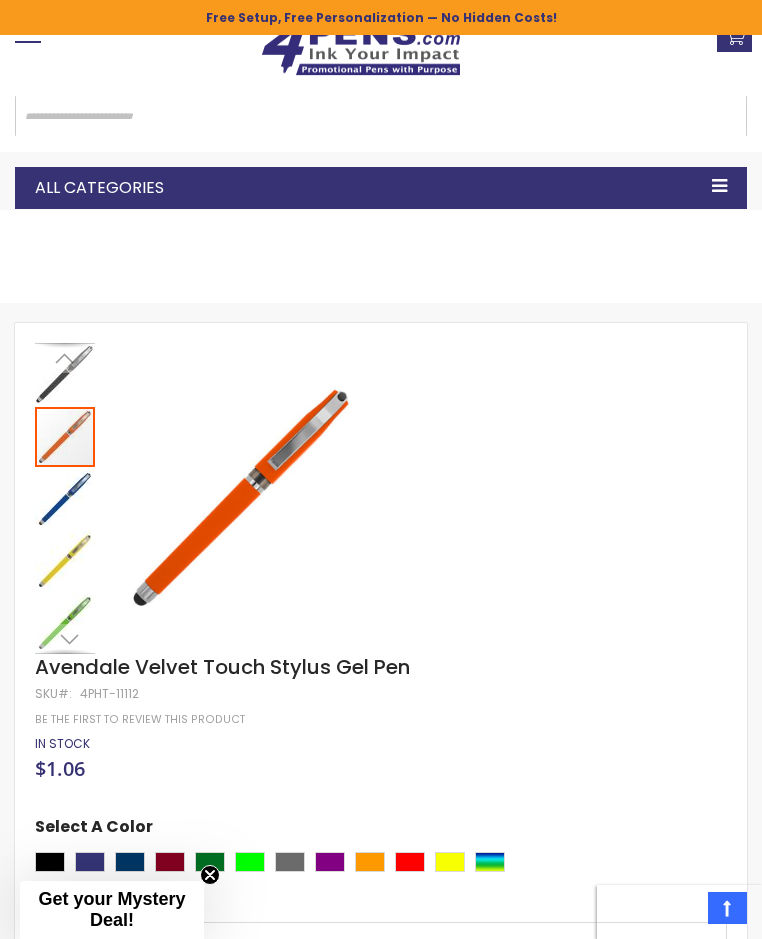 scroll, scrollTop: 0, scrollLeft: 0, axis: both 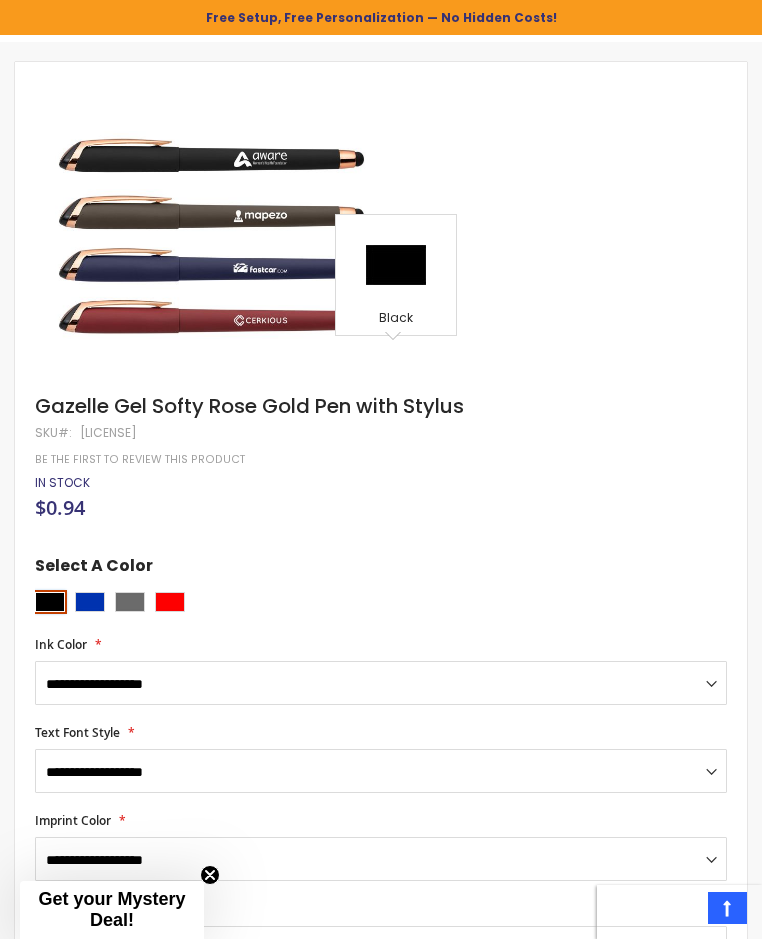 click at bounding box center (50, 602) 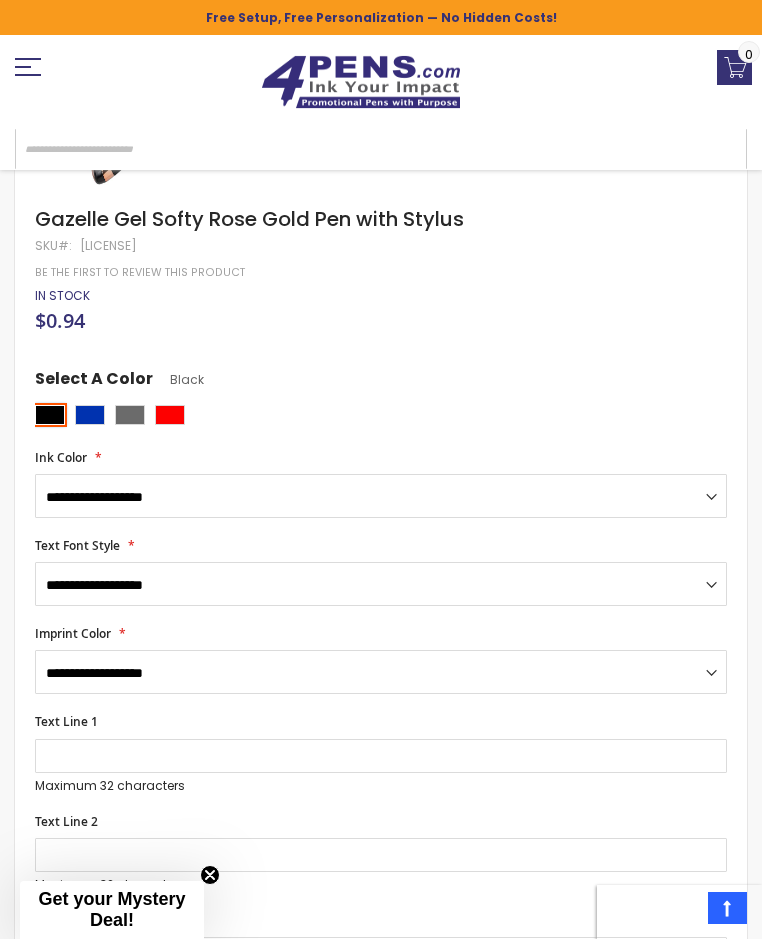 scroll, scrollTop: 500, scrollLeft: 0, axis: vertical 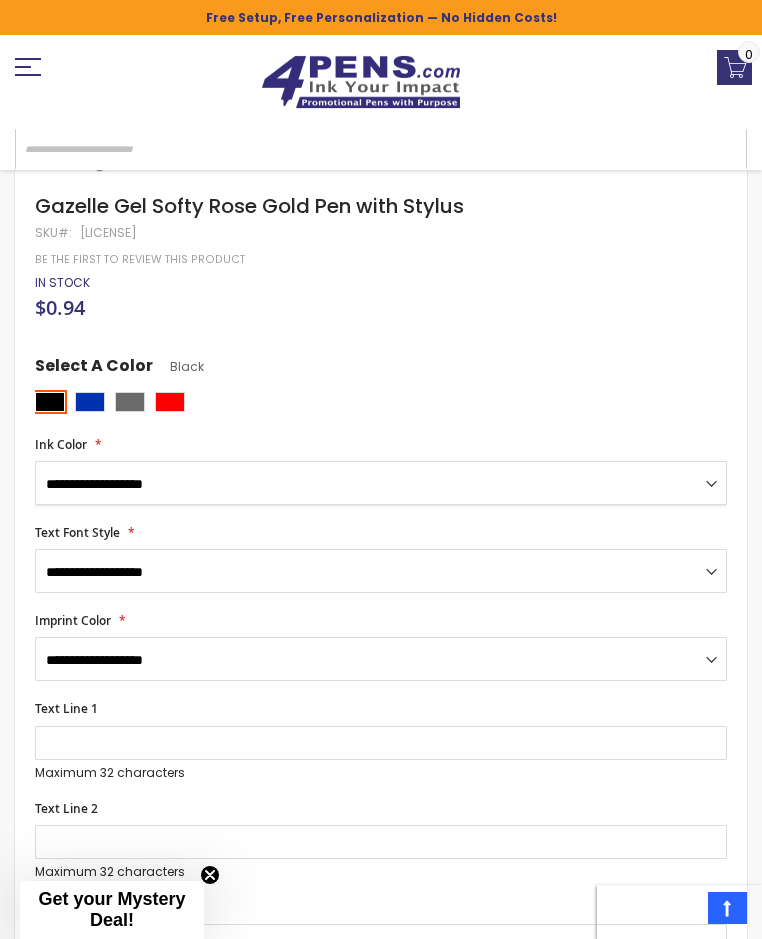 click on "**********" at bounding box center [381, 483] 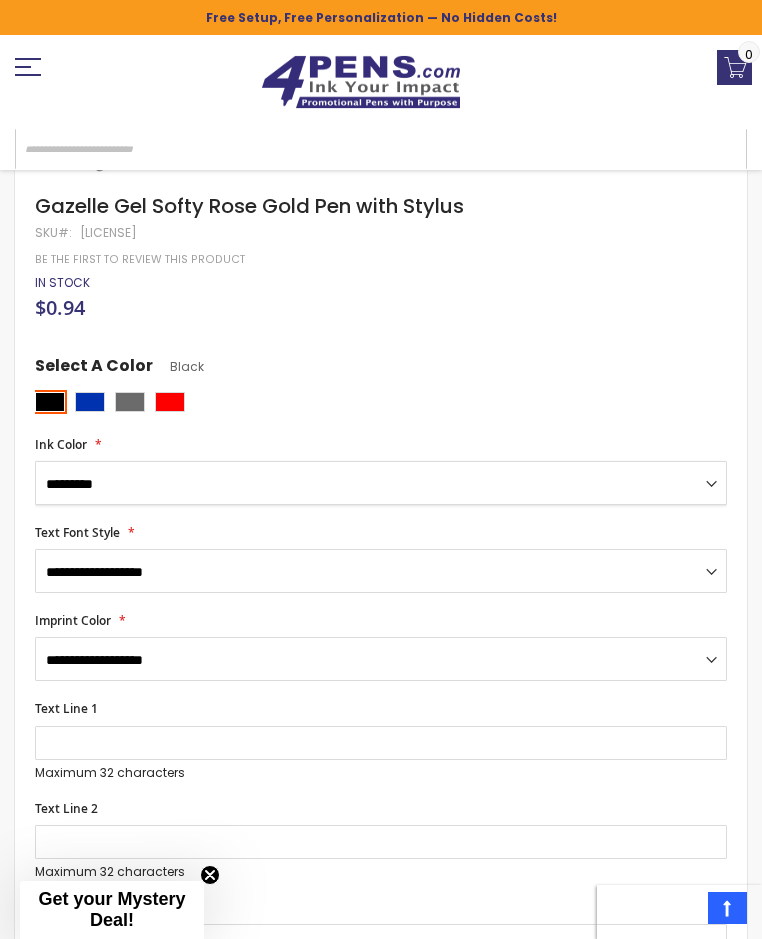 click on "**********" at bounding box center [381, 483] 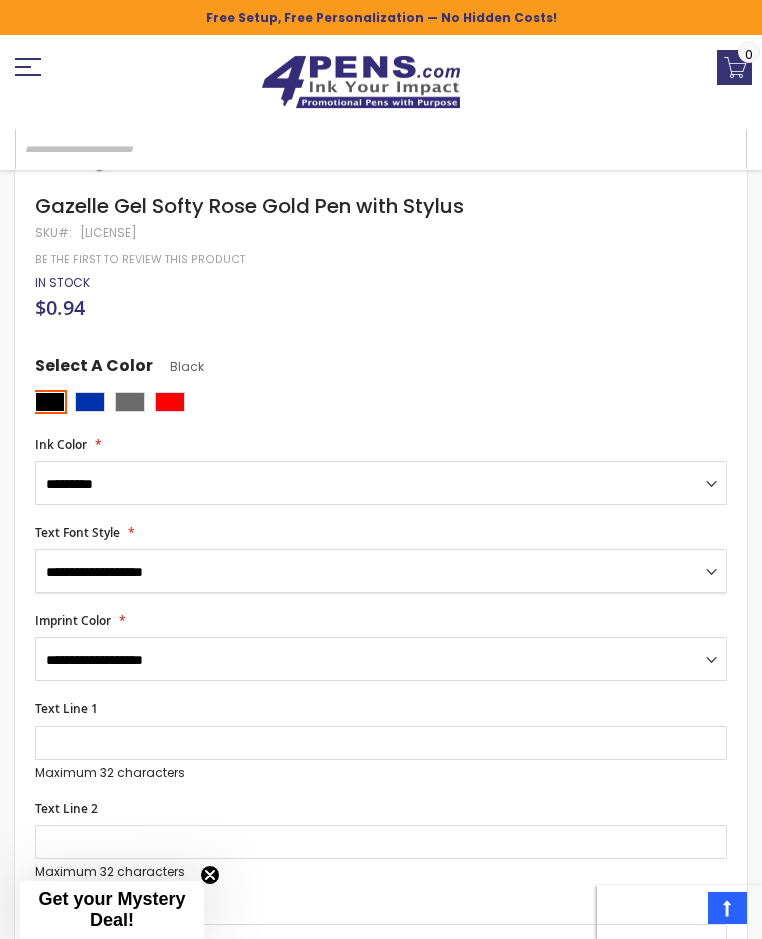 click on "**********" at bounding box center (381, 571) 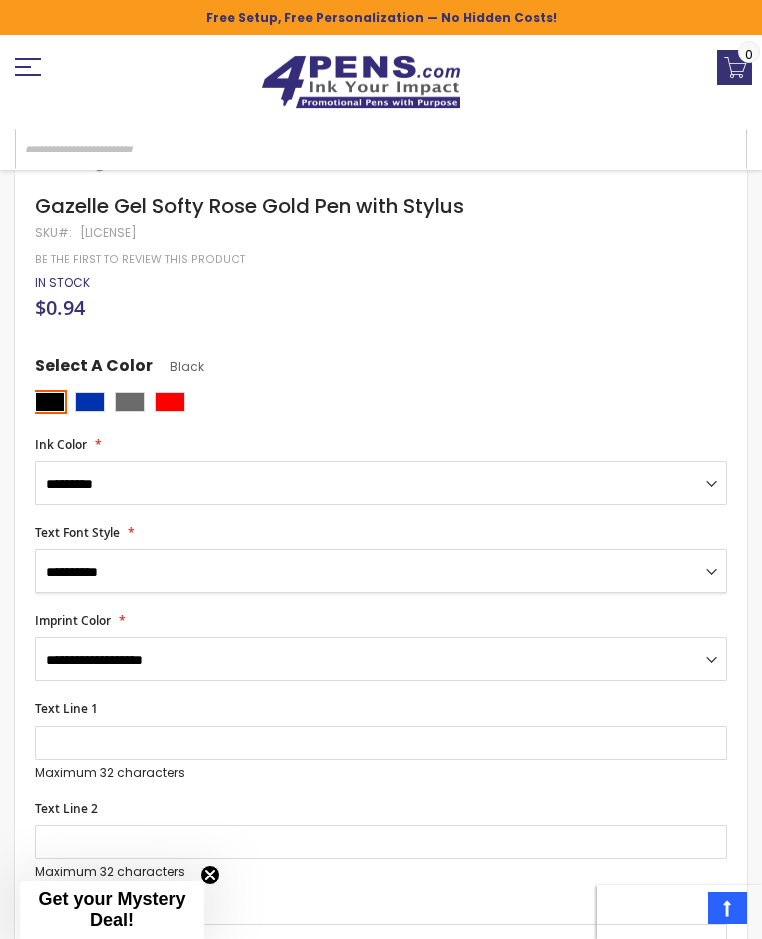 click on "**********" at bounding box center [381, 571] 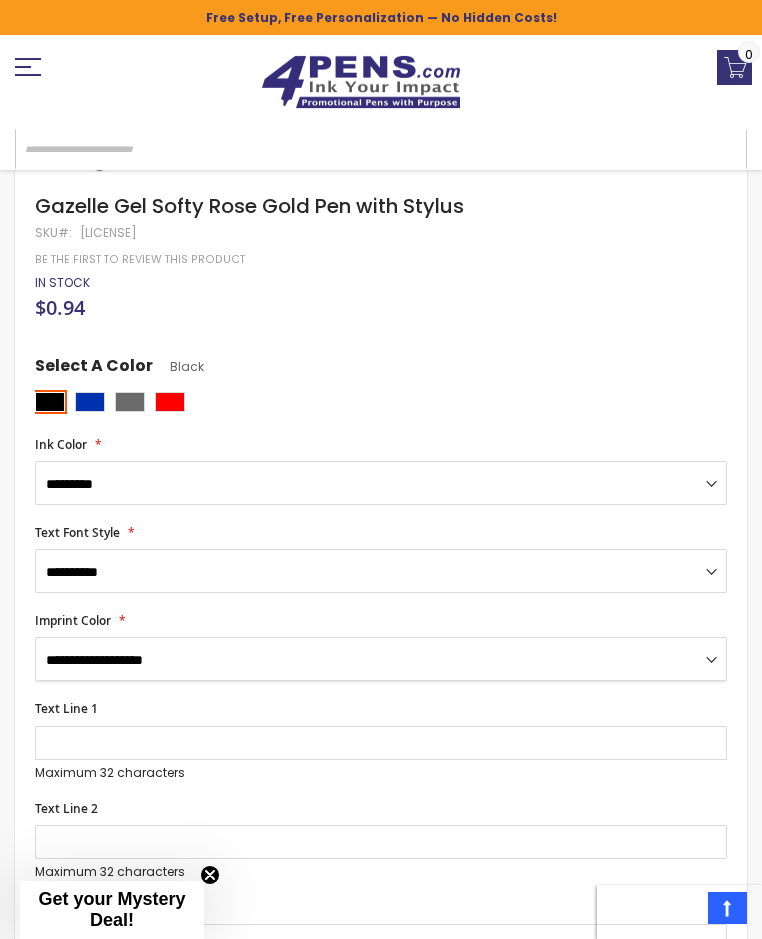 click on "**********" at bounding box center [381, 659] 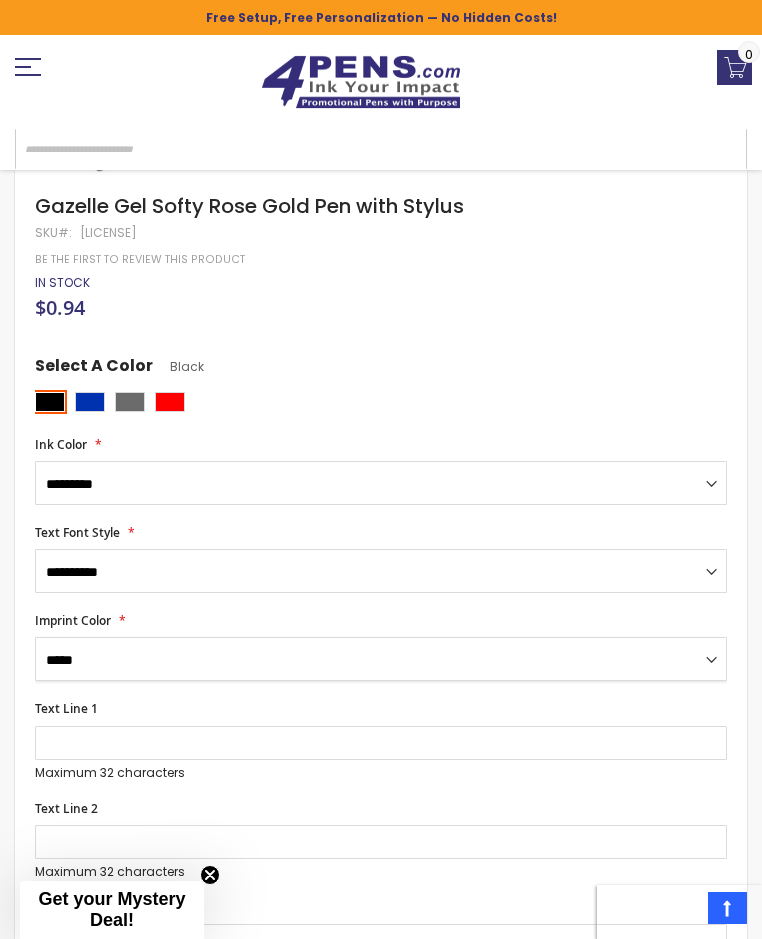 click on "**********" at bounding box center (381, 659) 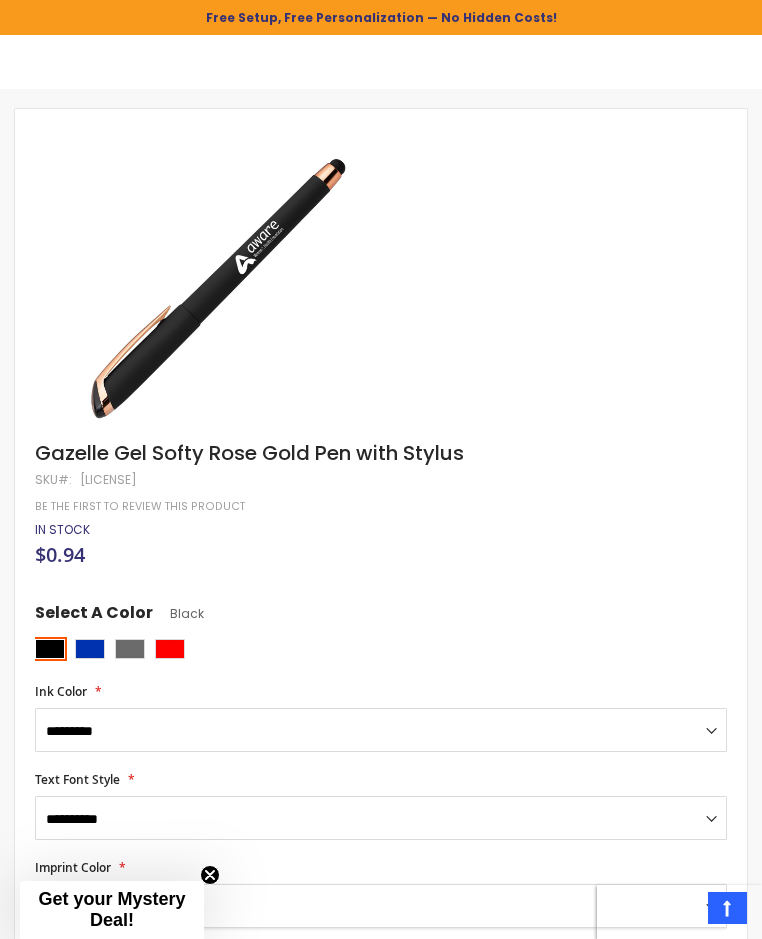 scroll, scrollTop: 200, scrollLeft: 0, axis: vertical 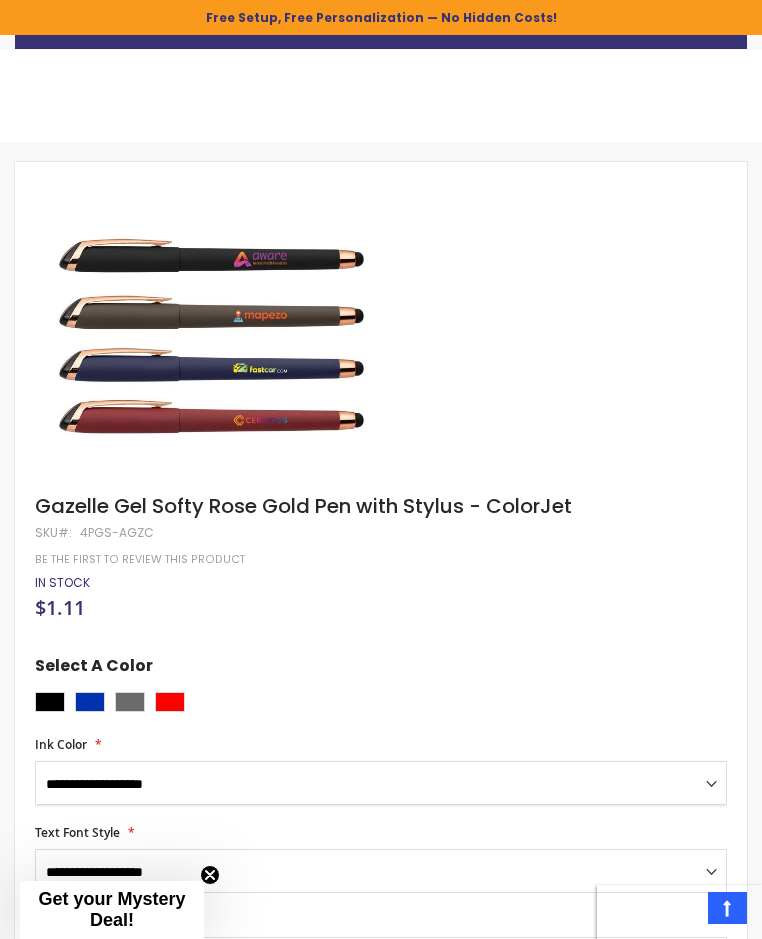 click on "**********" at bounding box center [381, 783] 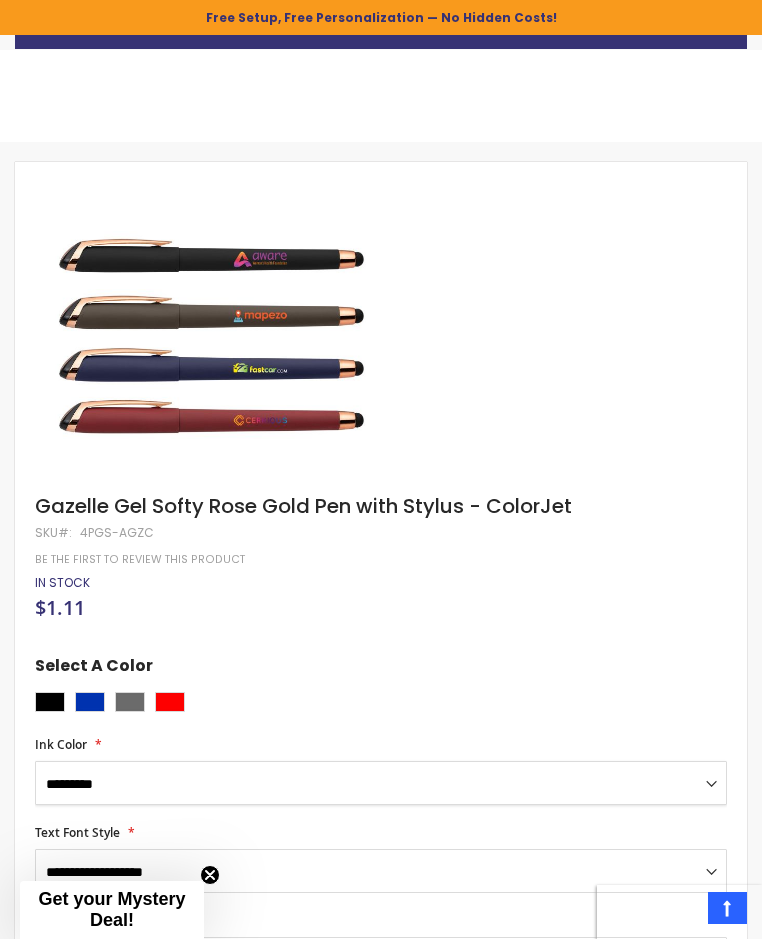 click on "**********" at bounding box center (381, 783) 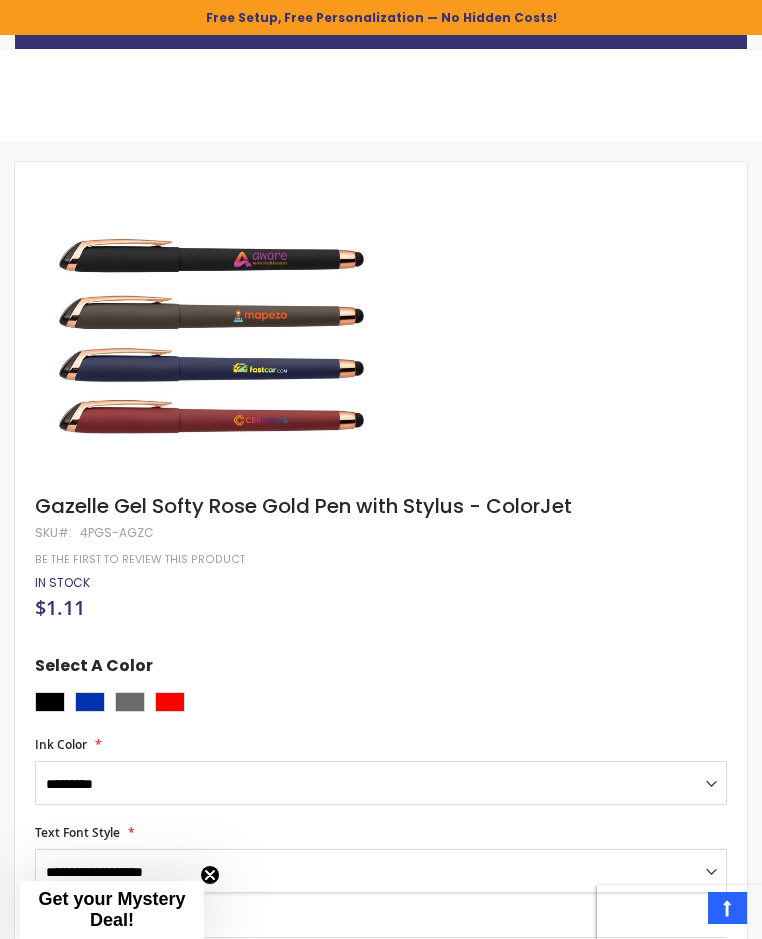 click on "**********" at bounding box center [381, 871] 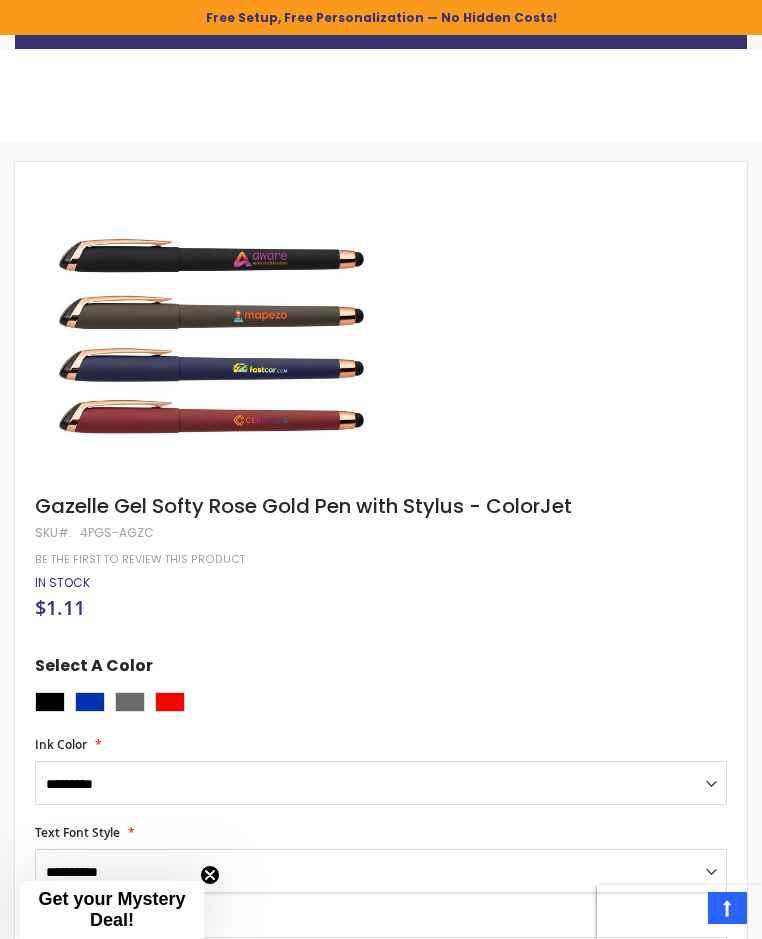 click on "**********" at bounding box center [381, 871] 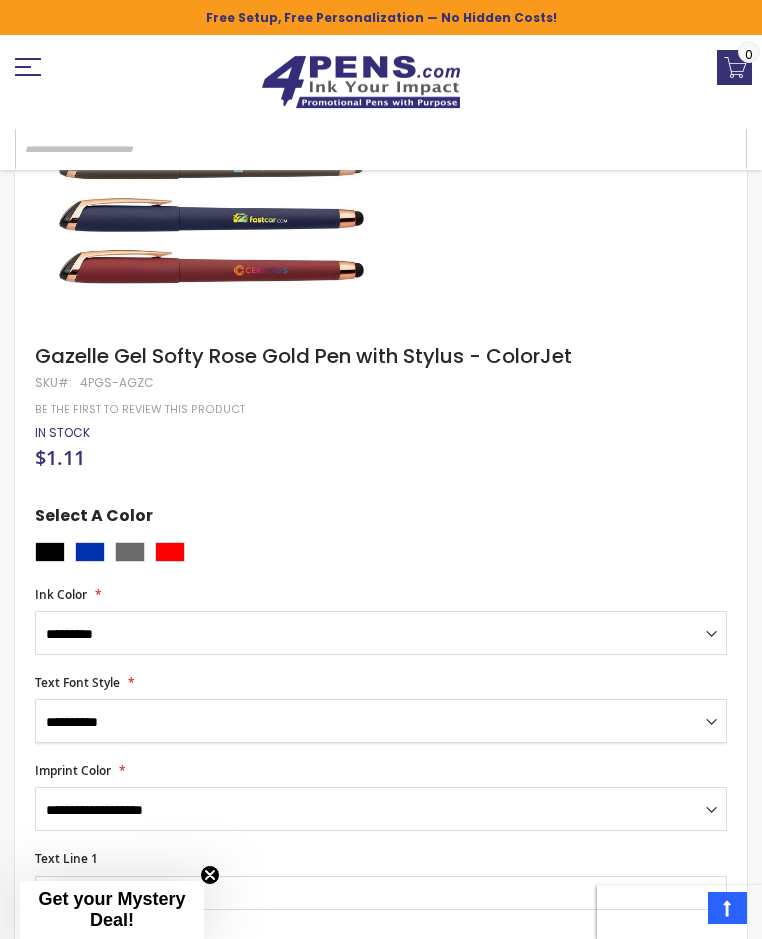 scroll, scrollTop: 400, scrollLeft: 0, axis: vertical 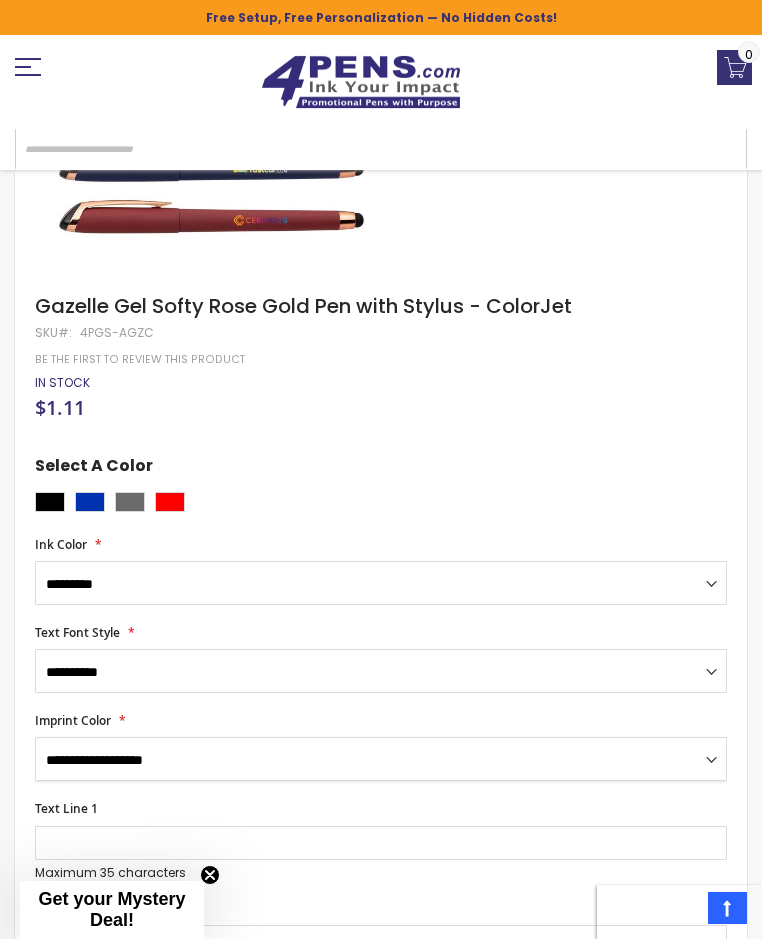 click on "**********" at bounding box center [381, 759] 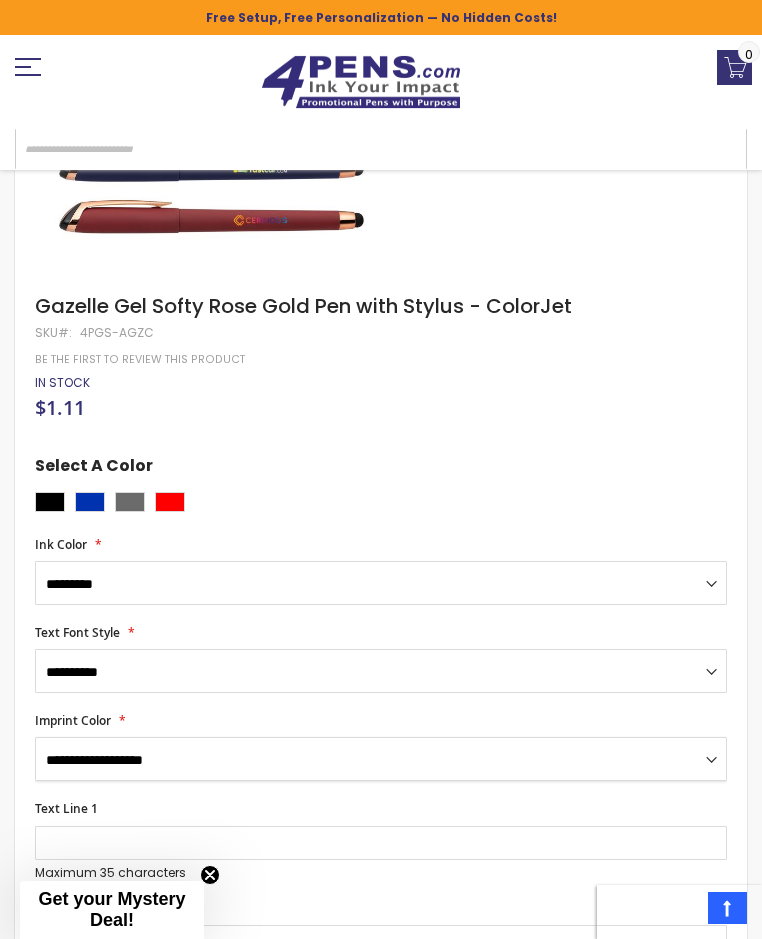 select on "*****" 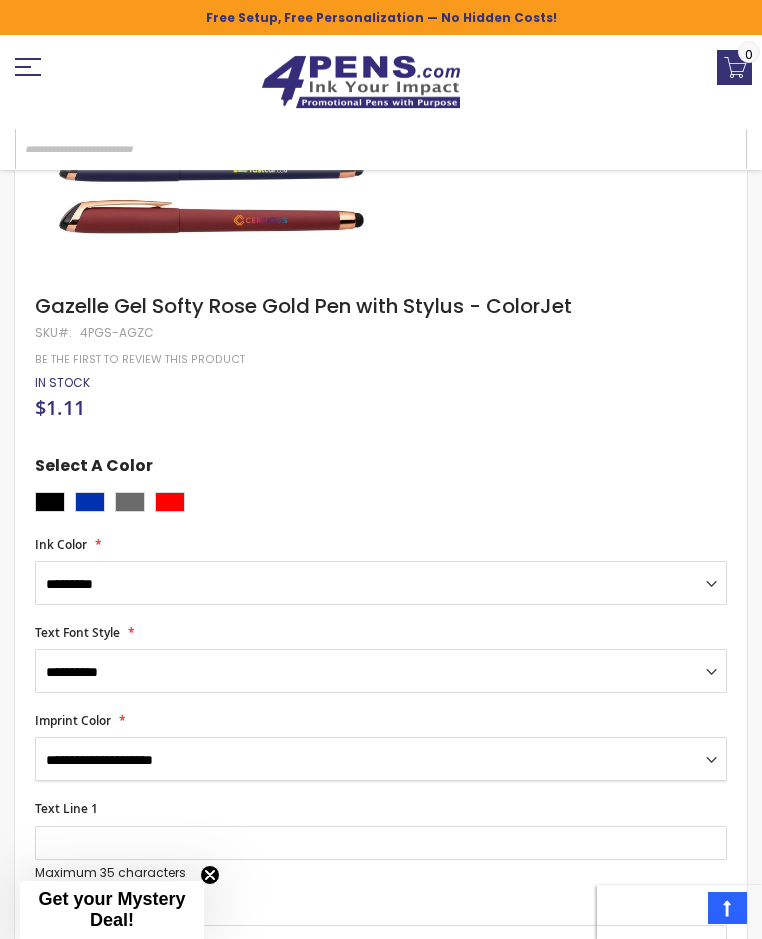 click on "**********" at bounding box center (381, 759) 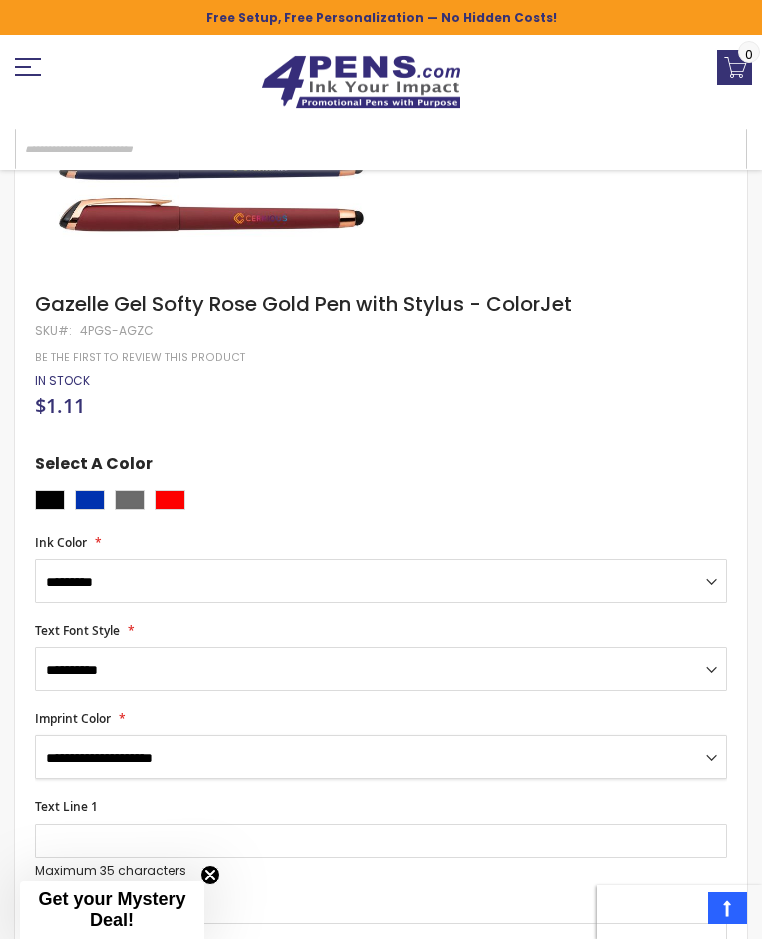 scroll, scrollTop: 400, scrollLeft: 0, axis: vertical 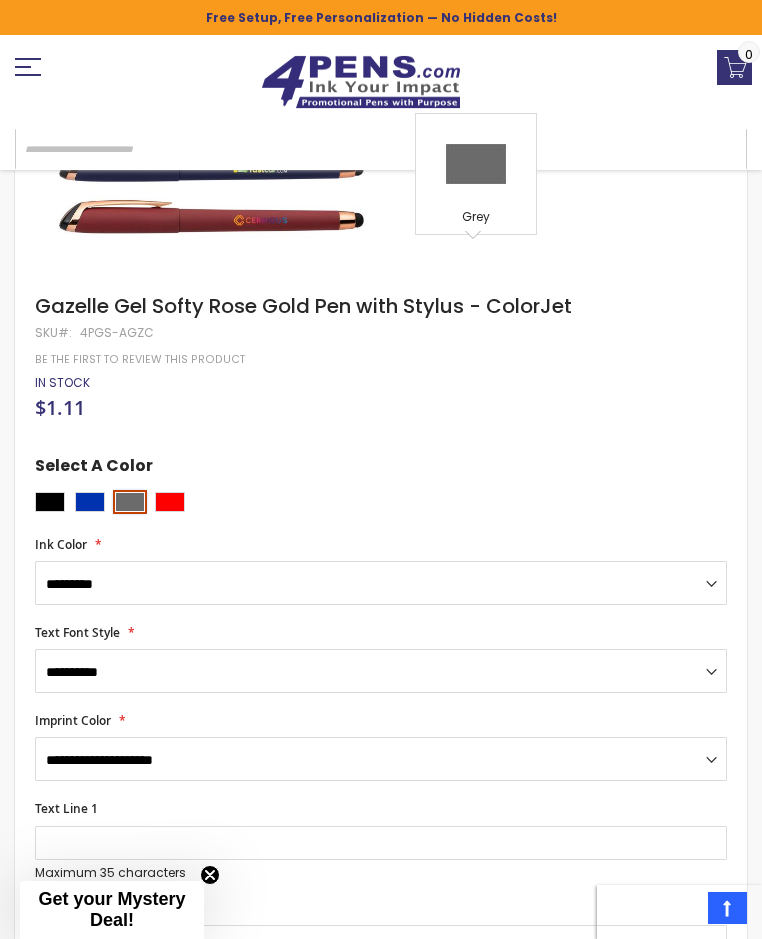 click at bounding box center [130, 502] 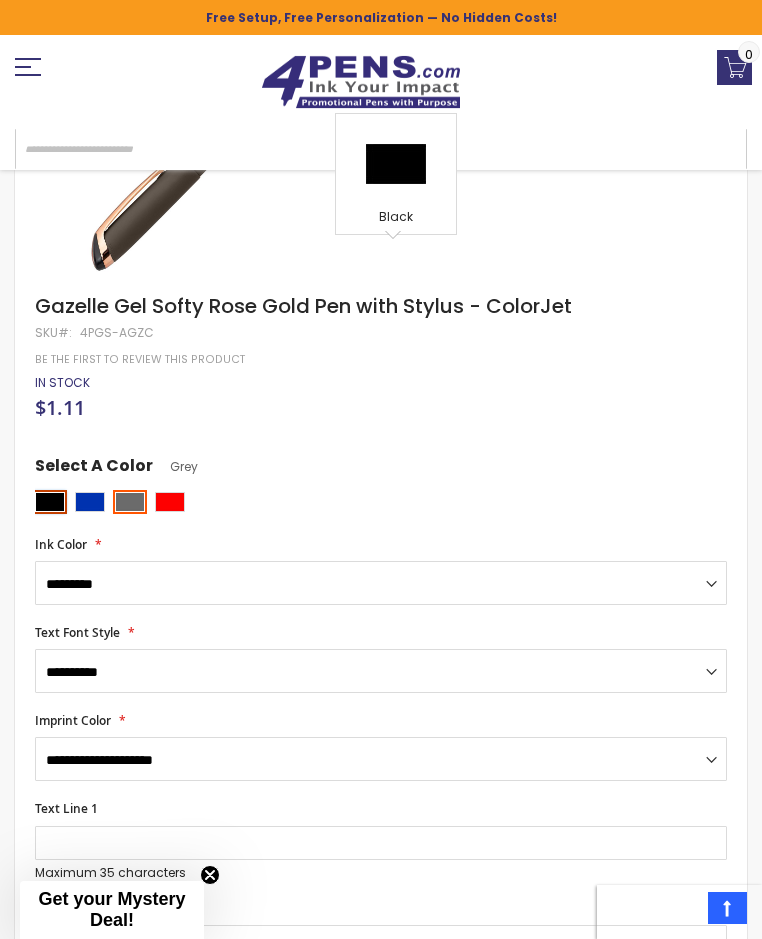 click at bounding box center (50, 502) 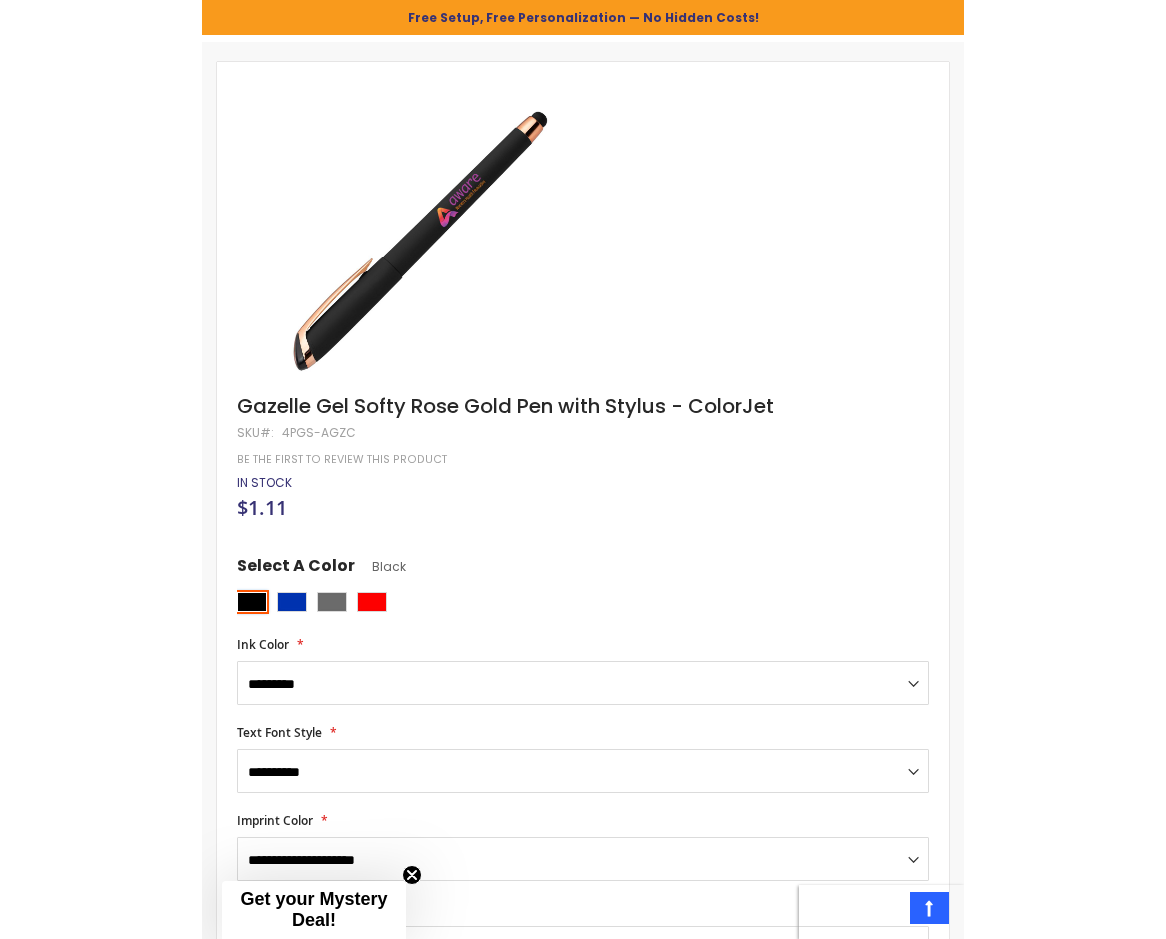 scroll, scrollTop: 0, scrollLeft: 0, axis: both 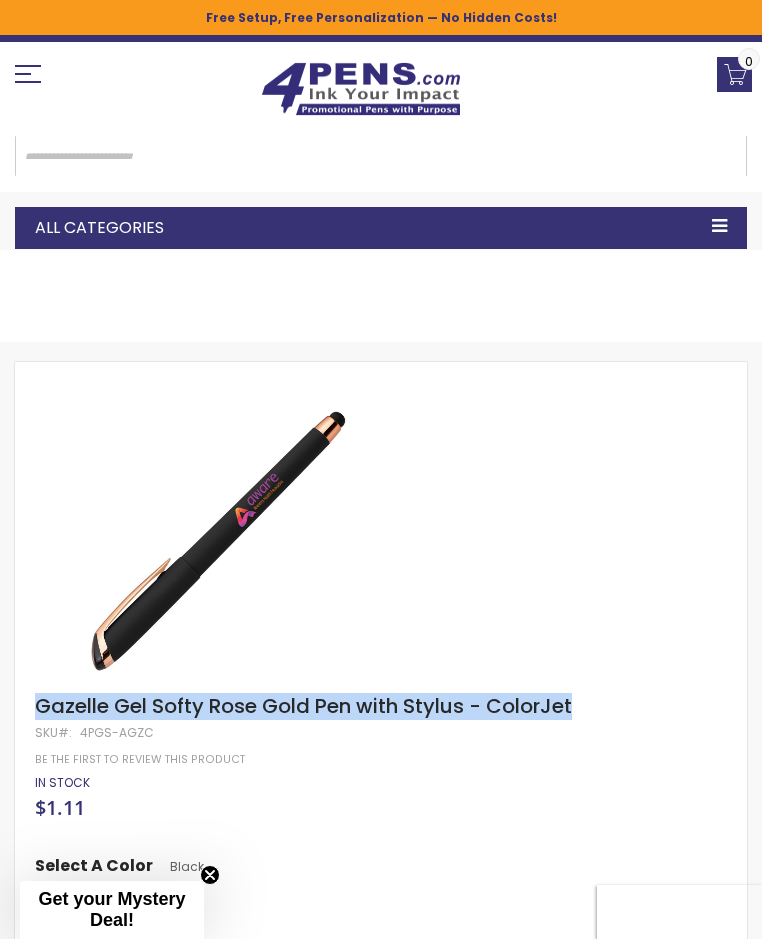 drag, startPoint x: 380, startPoint y: 436, endPoint x: 561, endPoint y: 475, distance: 185.15399 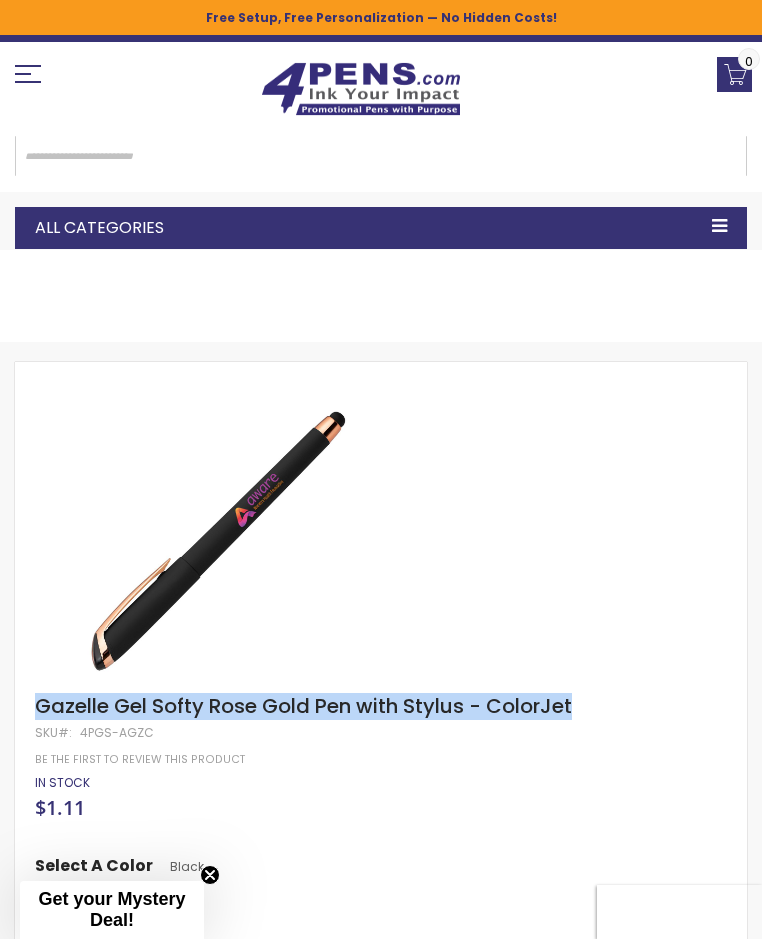 copy on "Gazelle Gel Softy Rose Gold Pen with Stylus - ColorJet" 